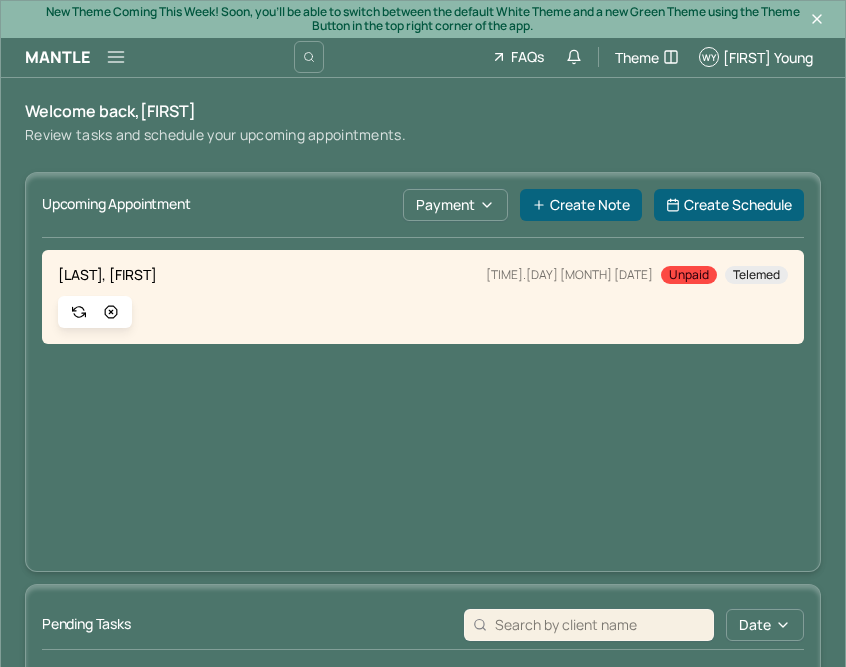 scroll, scrollTop: 0, scrollLeft: 0, axis: both 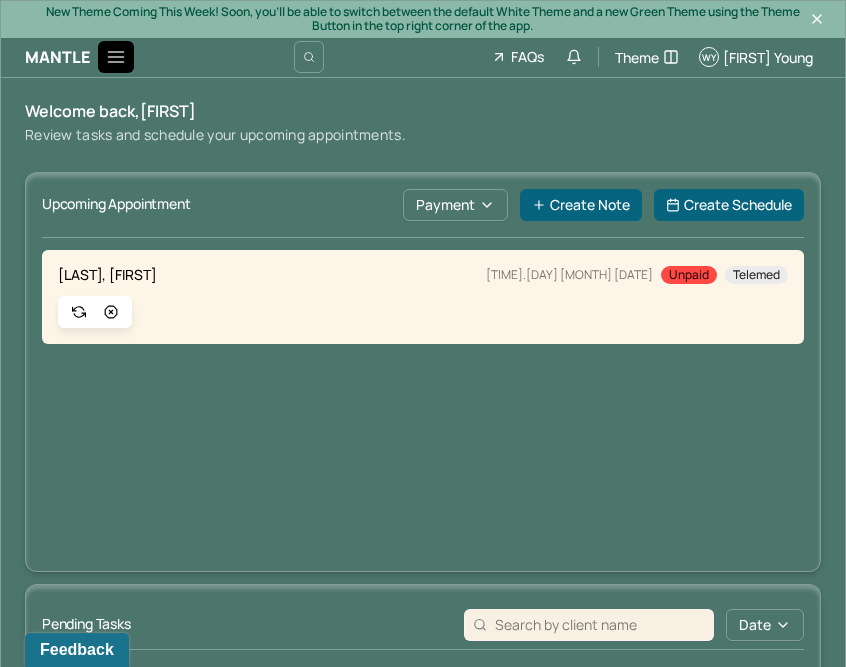click at bounding box center [116, 57] 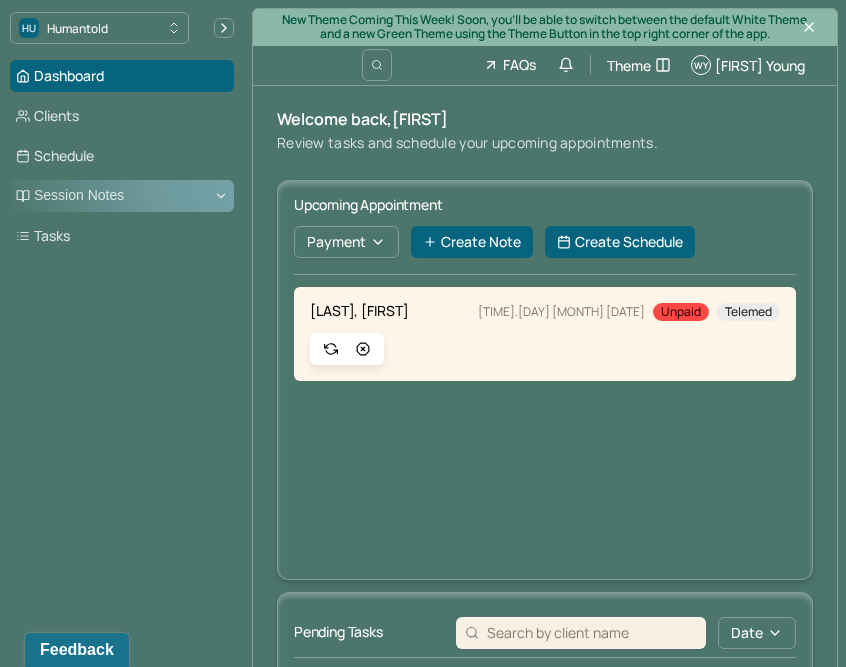 click on "Session Notes" at bounding box center [122, 196] 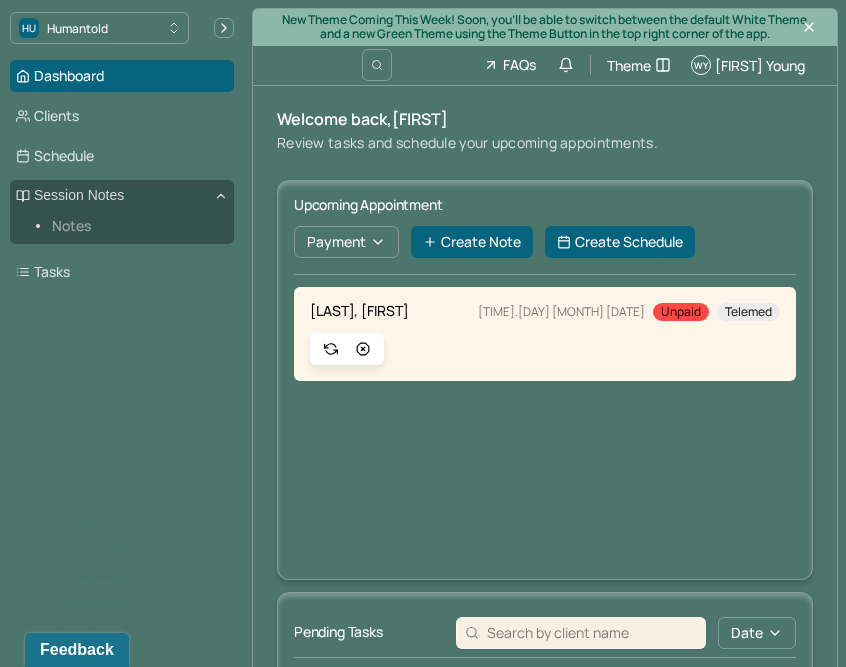 click on "Notes" at bounding box center [135, 226] 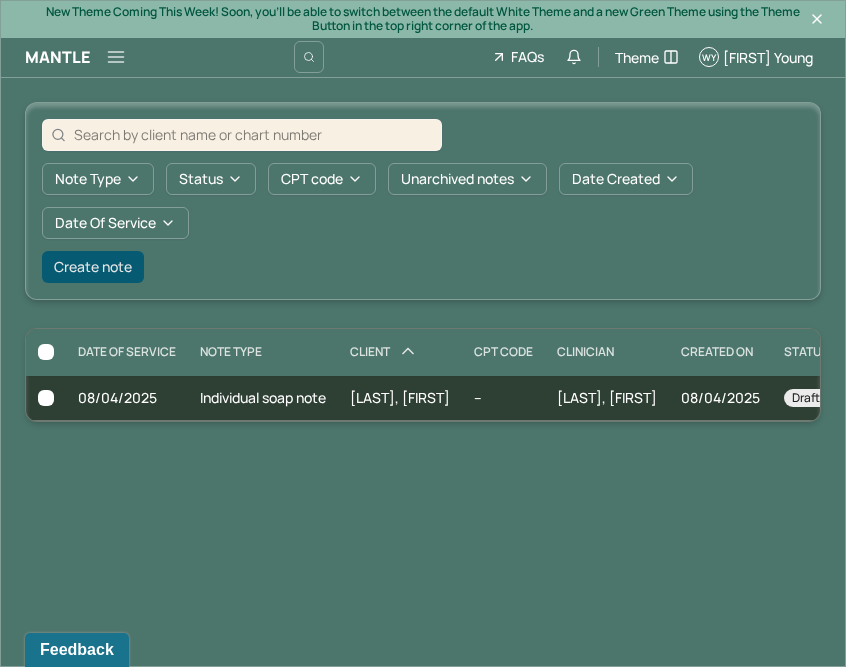 click on "Create note" at bounding box center (93, 267) 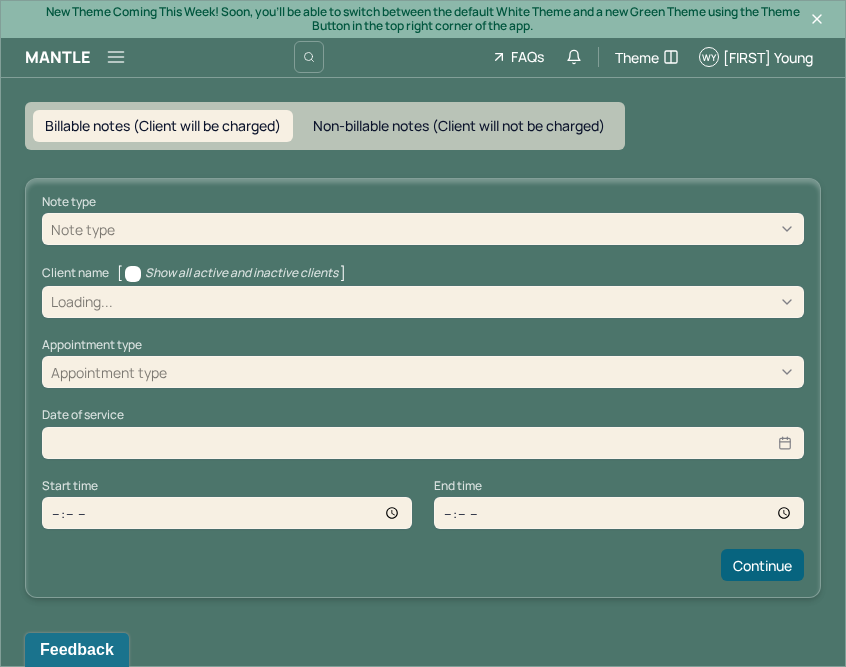 click on "Note type Note type Client name [ Show all active and inactive clients ] Loading... Appointment type Appointment type Date of service Start time End time Continue" at bounding box center [423, 388] 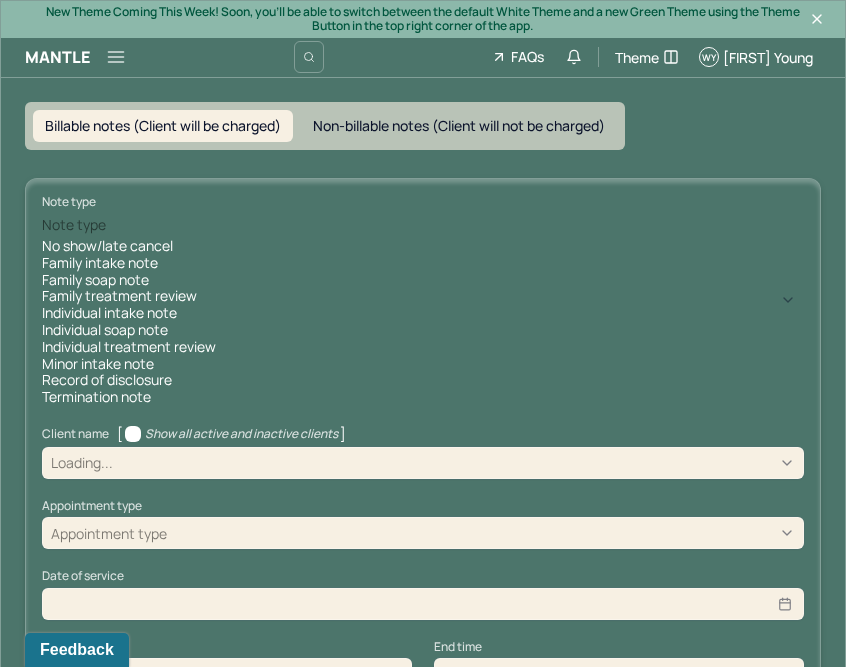 click on "Note type" at bounding box center [74, 225] 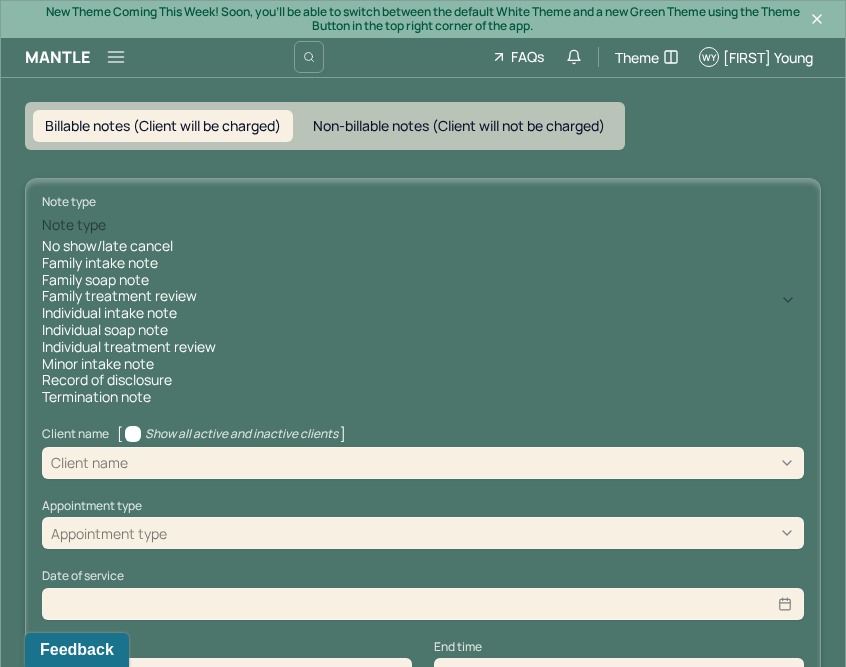 click on "Individual soap note" at bounding box center [423, 330] 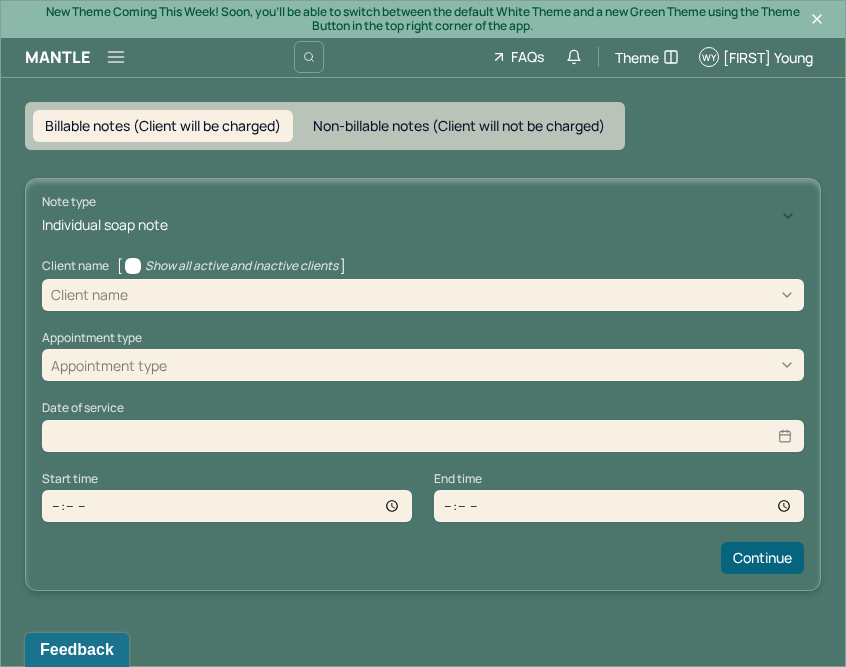 click at bounding box center [463, 294] 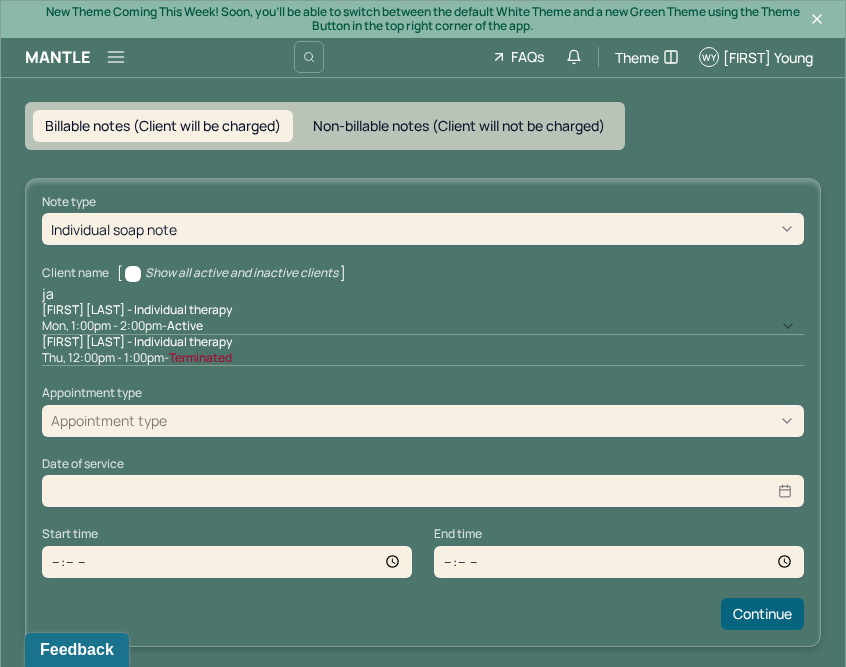 type on "jaz" 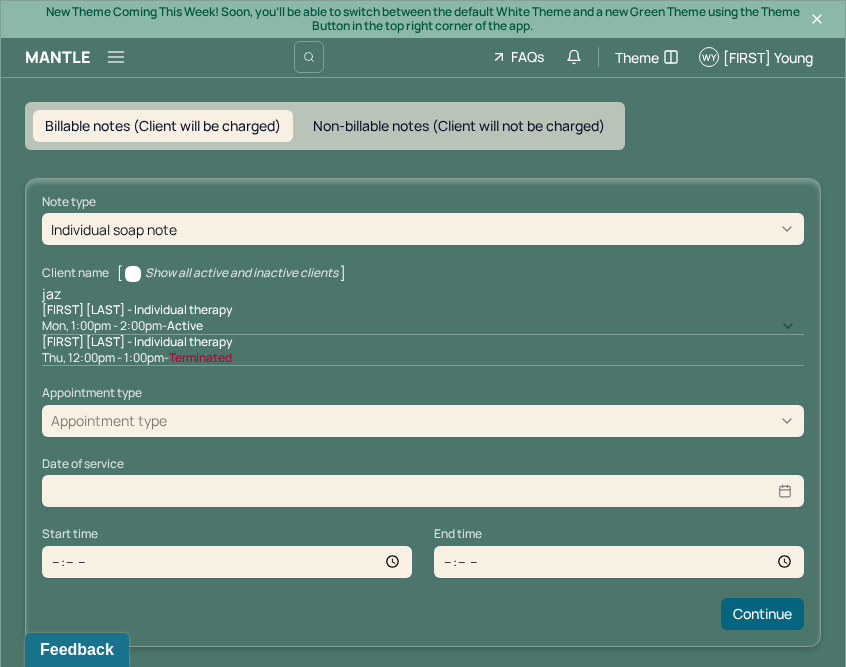 click on "[FIRST] [LAST] - Individual therapy" at bounding box center (137, 310) 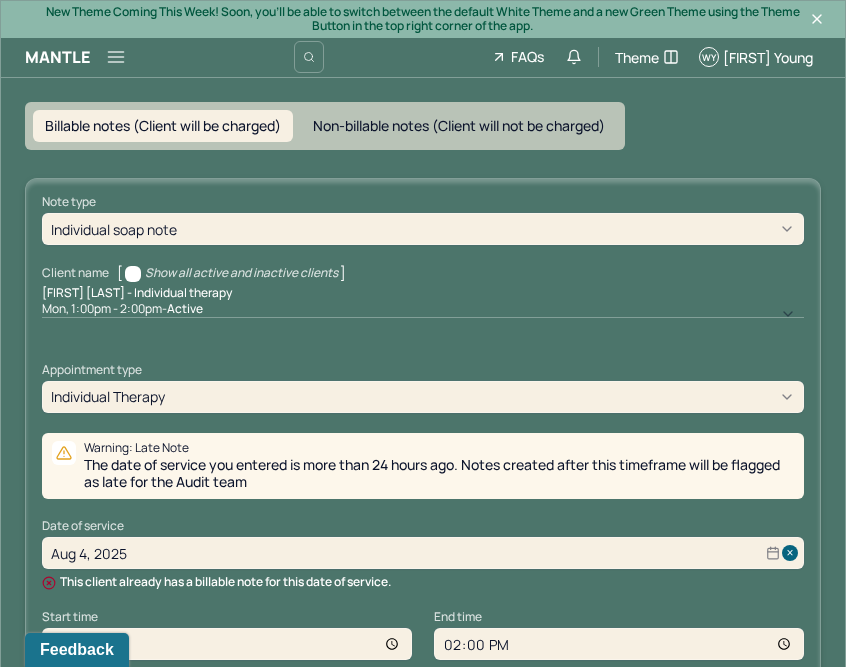 scroll, scrollTop: 73, scrollLeft: 0, axis: vertical 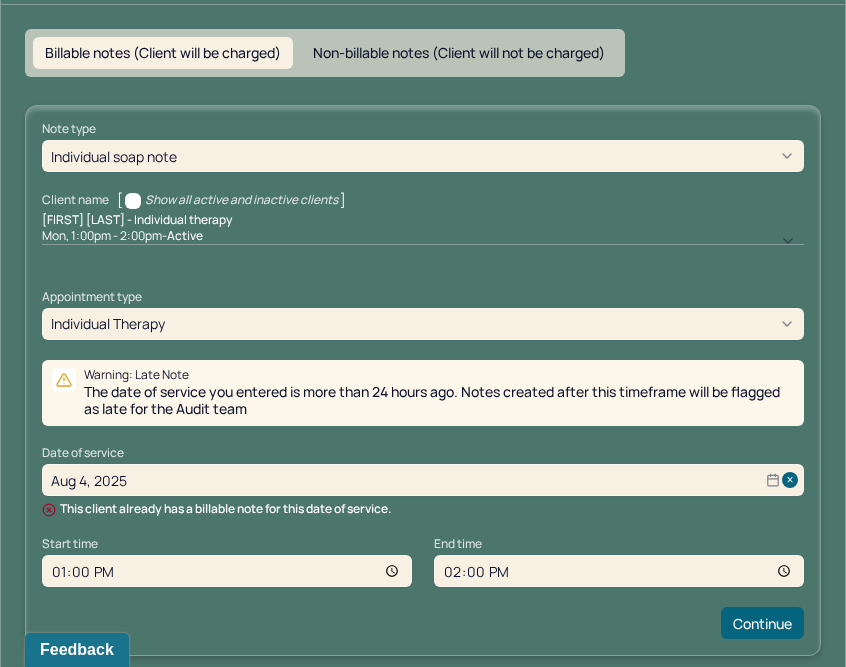click on "[FIRST] [LAST] - Individual therapy [DAY], [TIME] - active" at bounding box center [423, 229] 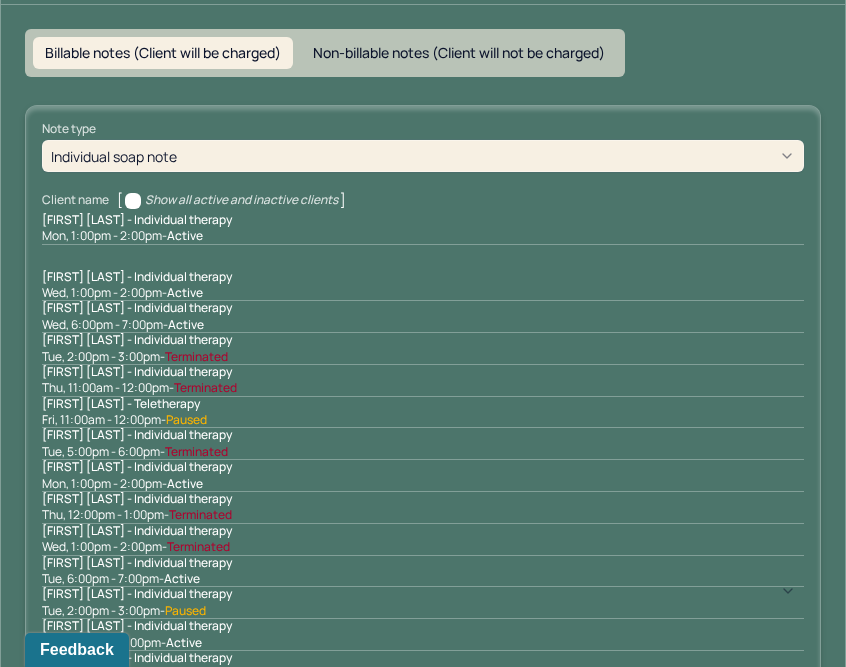 click on "[FIRST] [LAST] - Individual therapy [DAY], [TIME] - active" at bounding box center [423, 241] 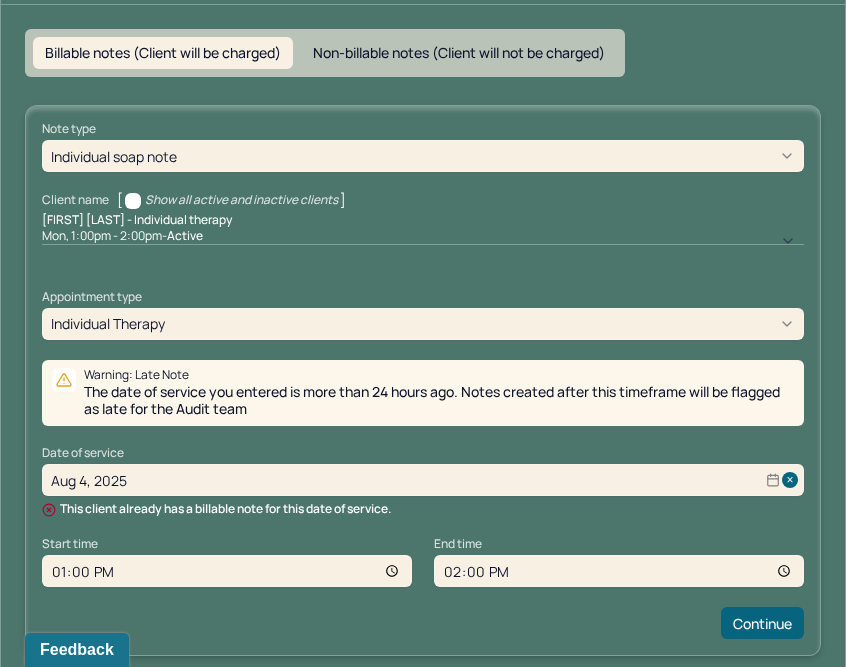 click on "[FIRST] [LAST] - Individual therapy" at bounding box center (137, 220) 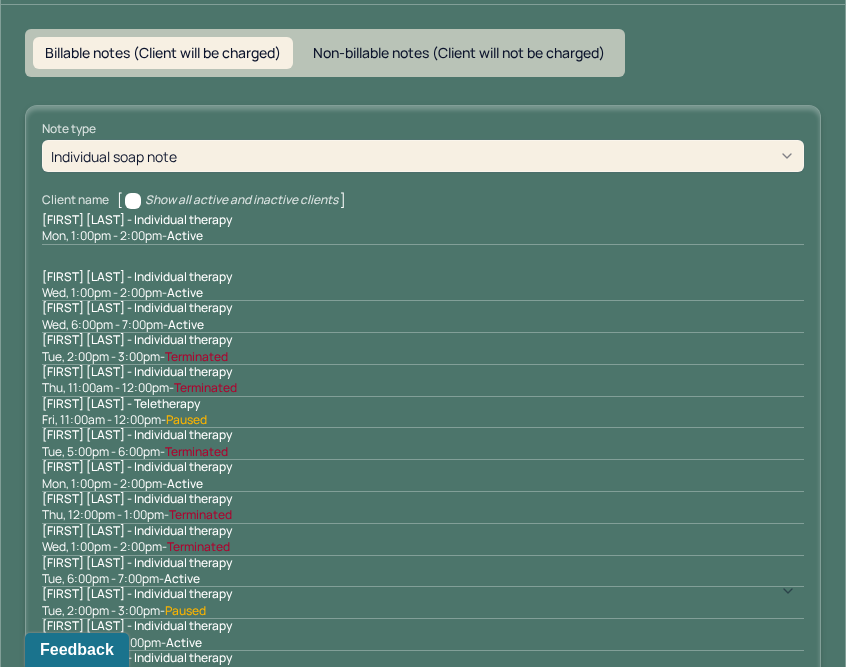 scroll, scrollTop: 146, scrollLeft: 0, axis: vertical 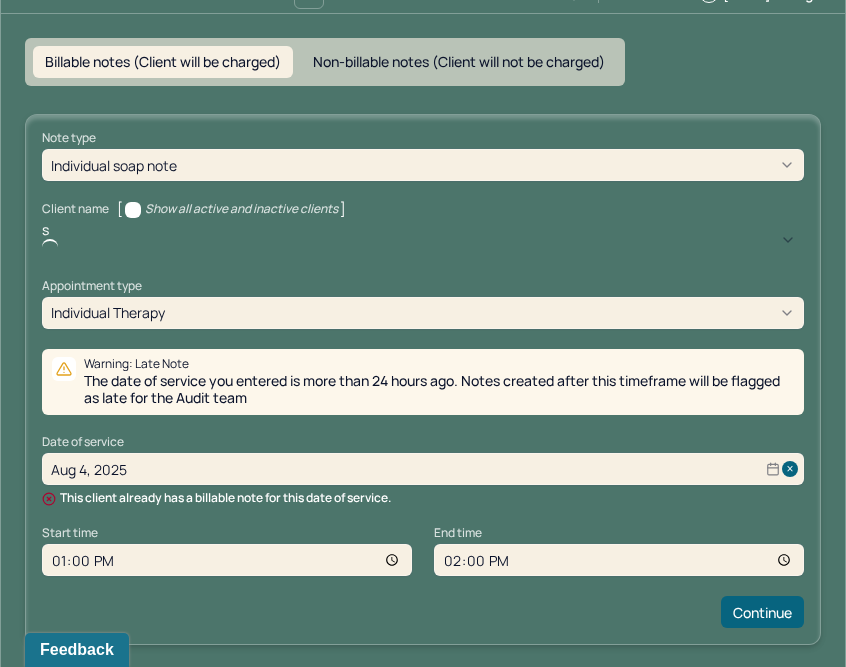 type on "sh" 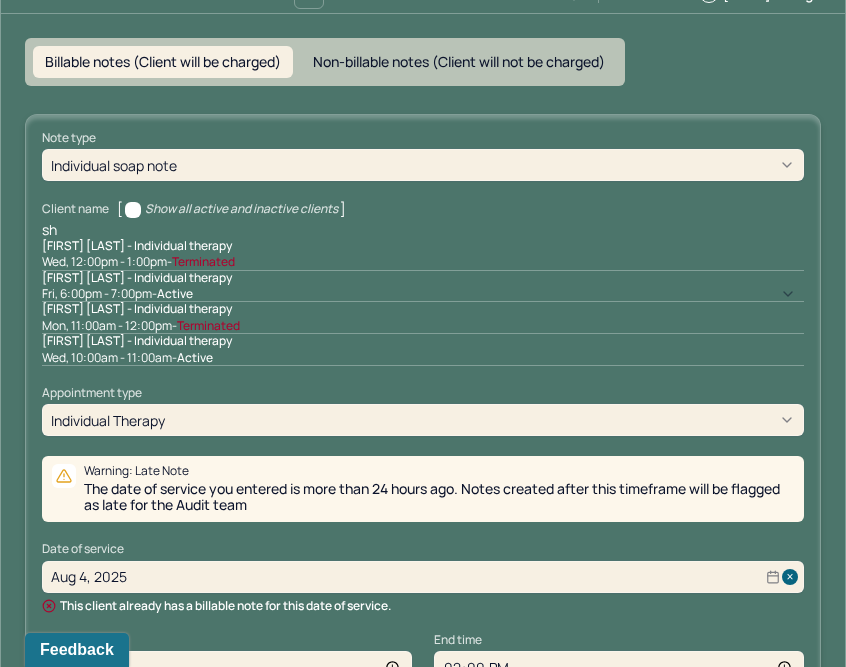 click on "Fri, 6:00pm - 7:00pm  -  active" at bounding box center [423, 294] 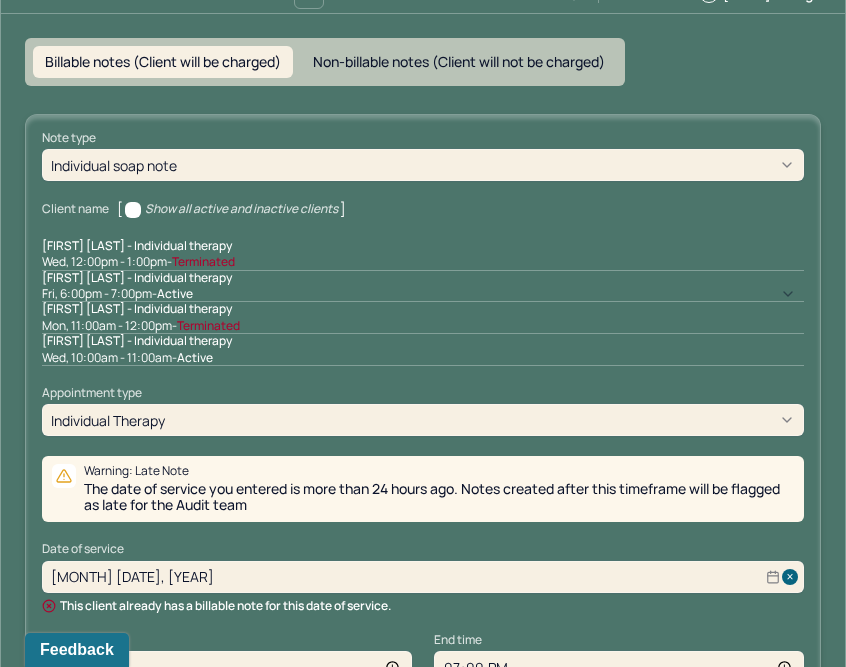 scroll, scrollTop: 73, scrollLeft: 0, axis: vertical 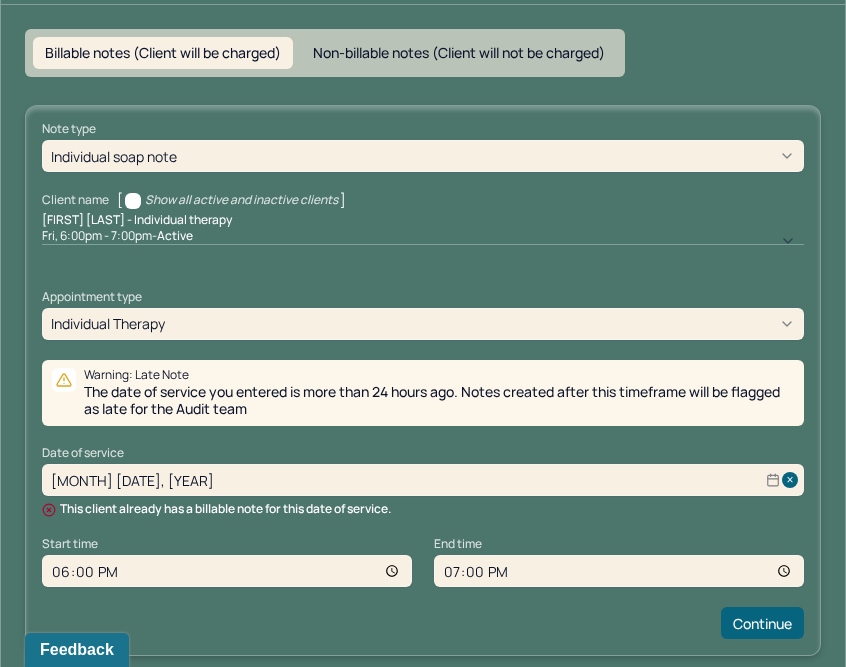 select on "6" 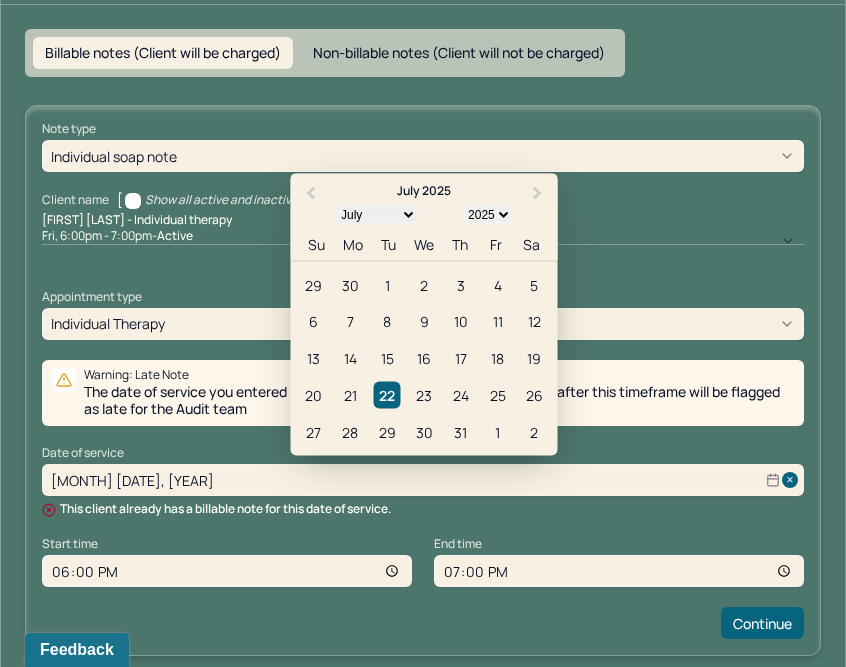 click on "[MONTH] [DATE], [YEAR]" at bounding box center (423, 480) 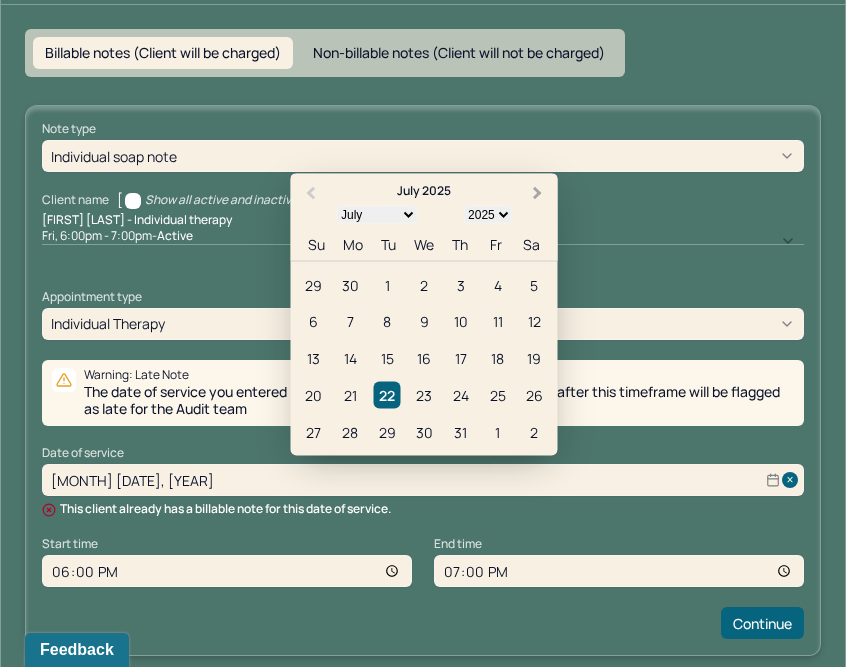 click on "Next Month" at bounding box center (538, 193) 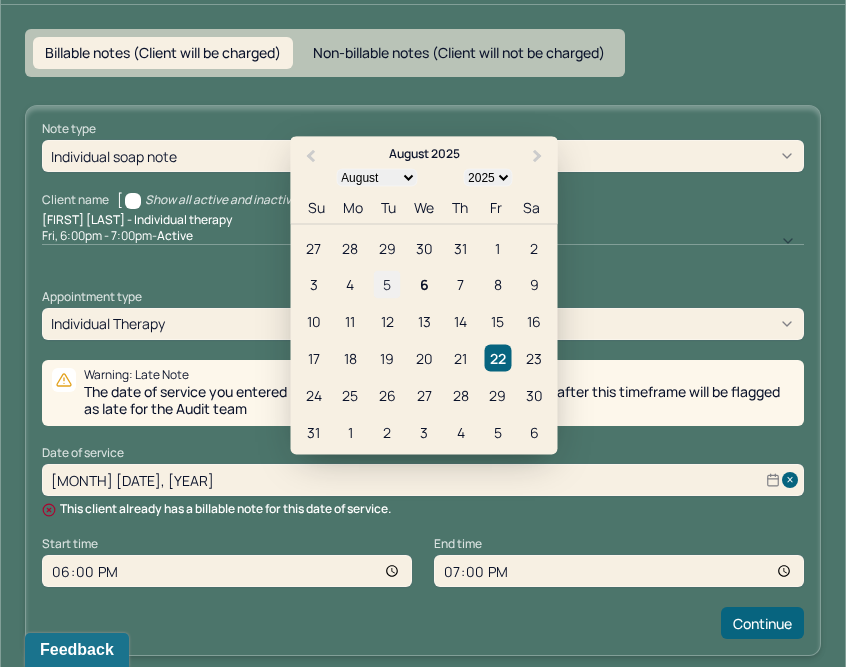 click on "5" at bounding box center [387, 284] 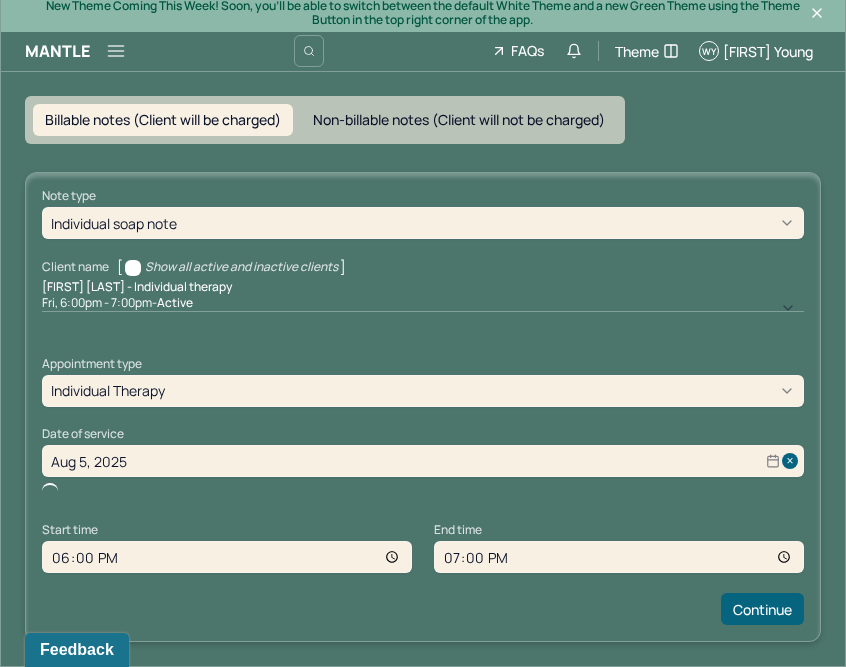 scroll, scrollTop: 0, scrollLeft: 0, axis: both 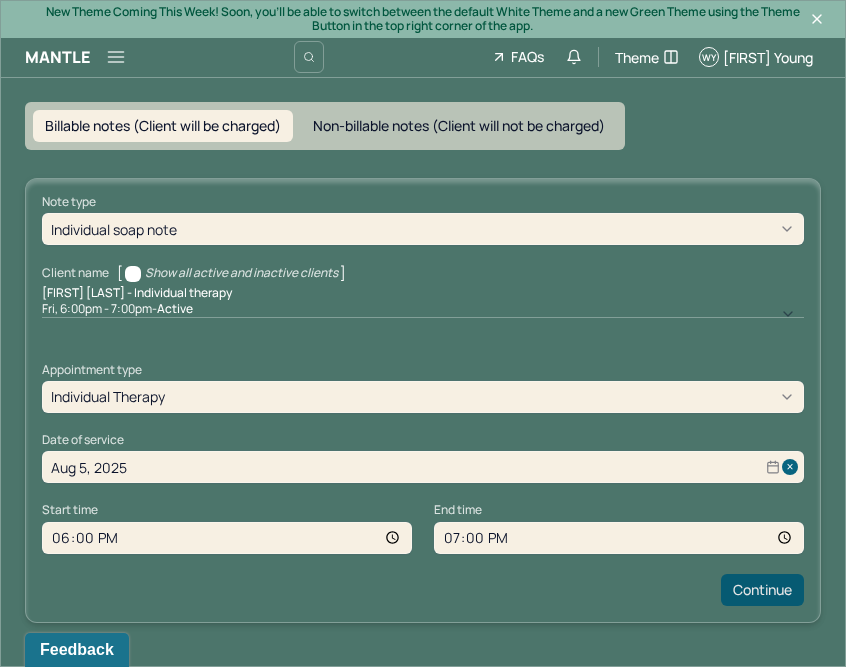 click on "Continue" at bounding box center [762, 590] 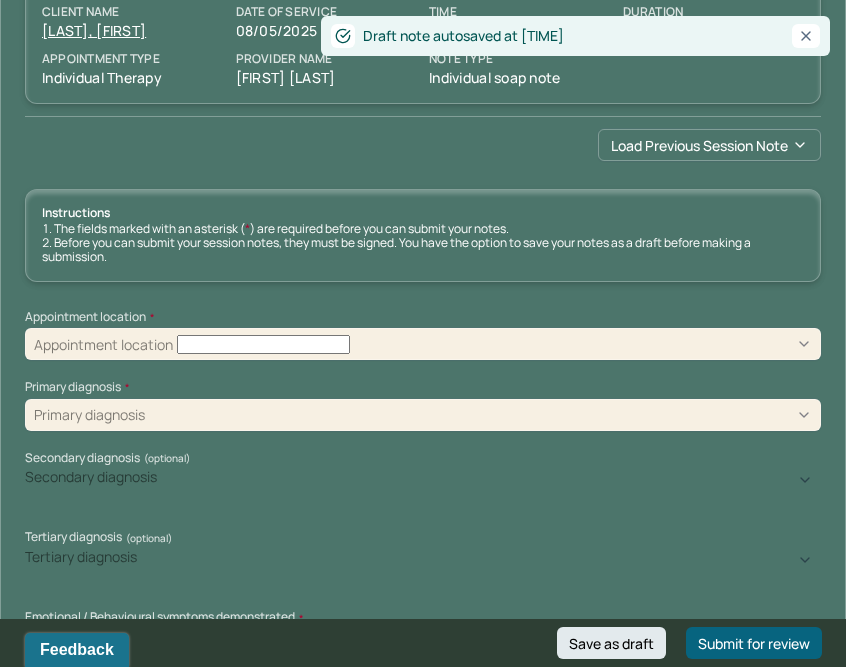 scroll, scrollTop: 44, scrollLeft: 0, axis: vertical 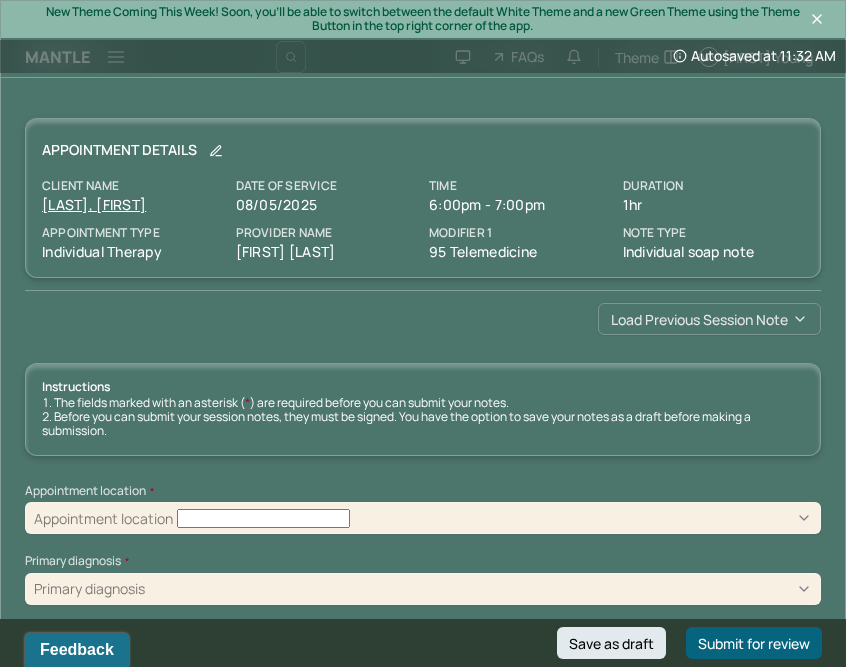 click on "Load previous session note" at bounding box center [709, 319] 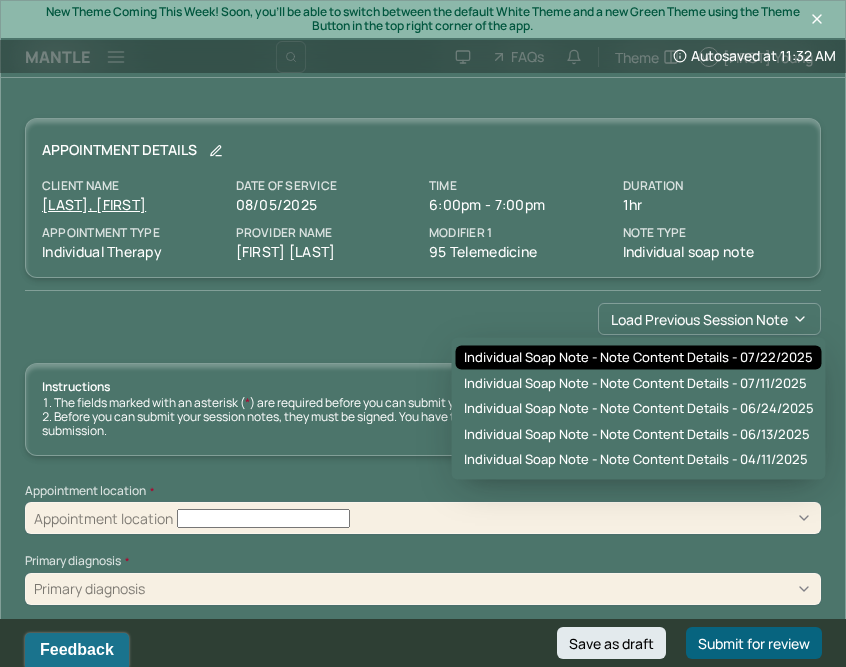 click on "Individual soap note   - Note content Details -   07/22/2025" at bounding box center [638, 358] 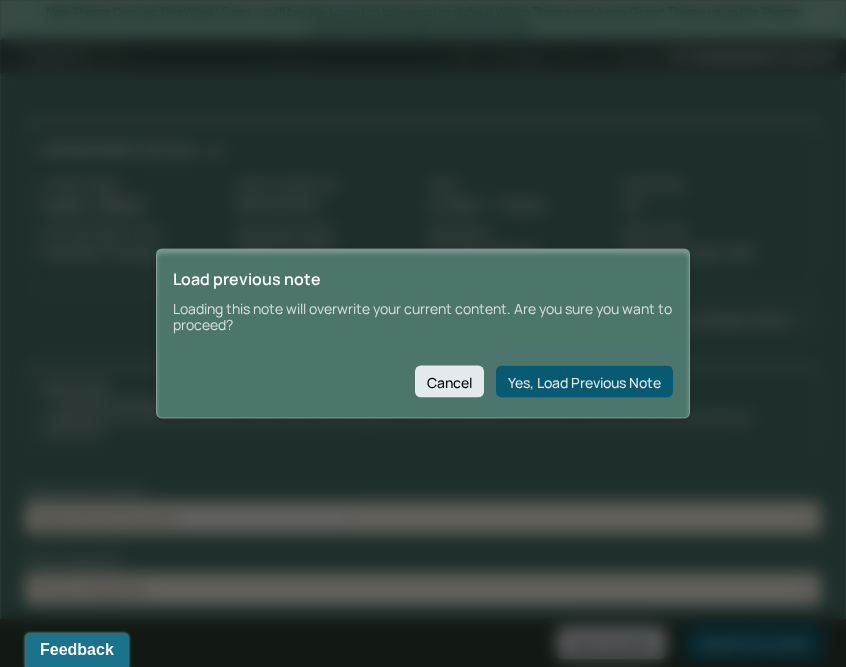 click on "Yes, Load Previous Note" at bounding box center (584, 382) 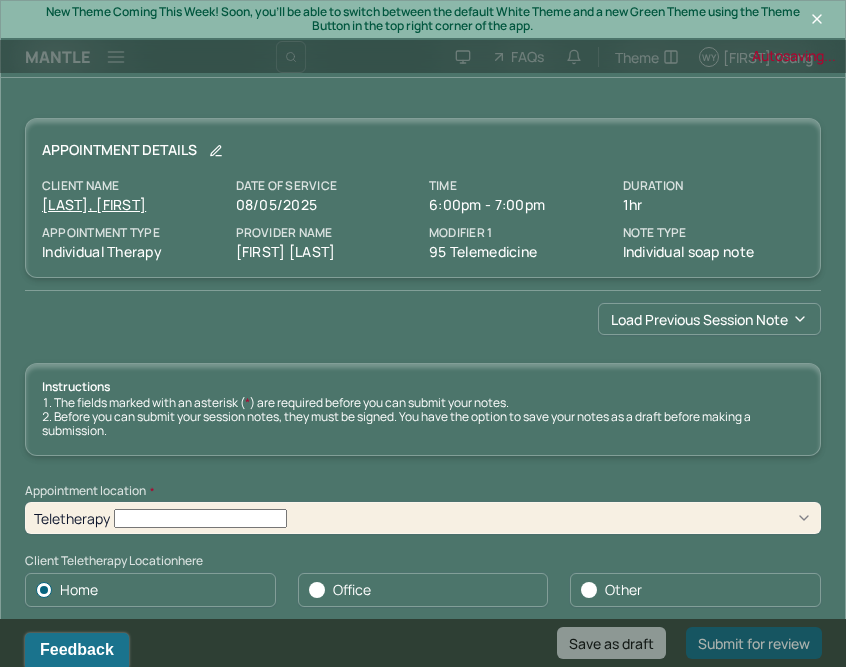 click on "Save as draft" at bounding box center [611, 643] 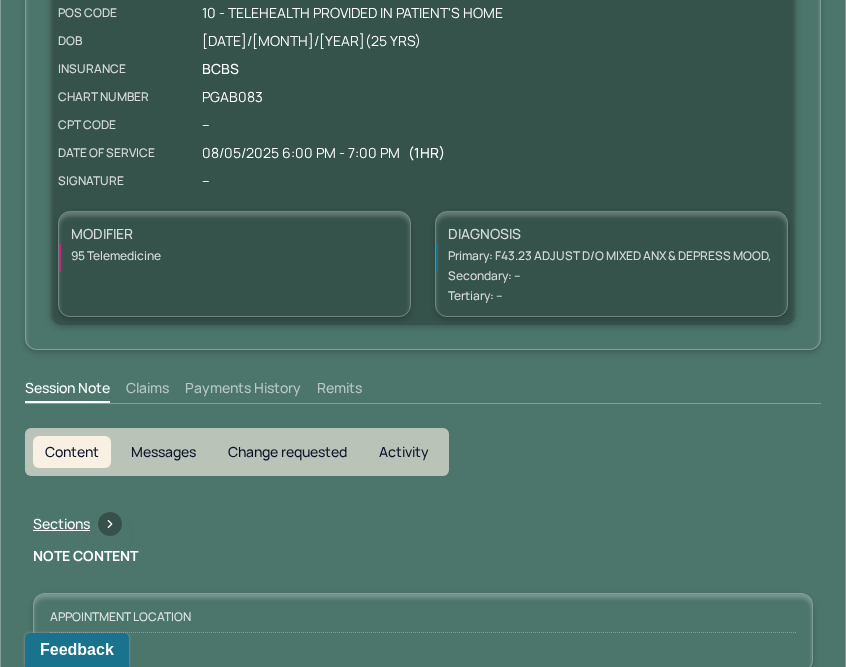 scroll, scrollTop: 277, scrollLeft: 0, axis: vertical 